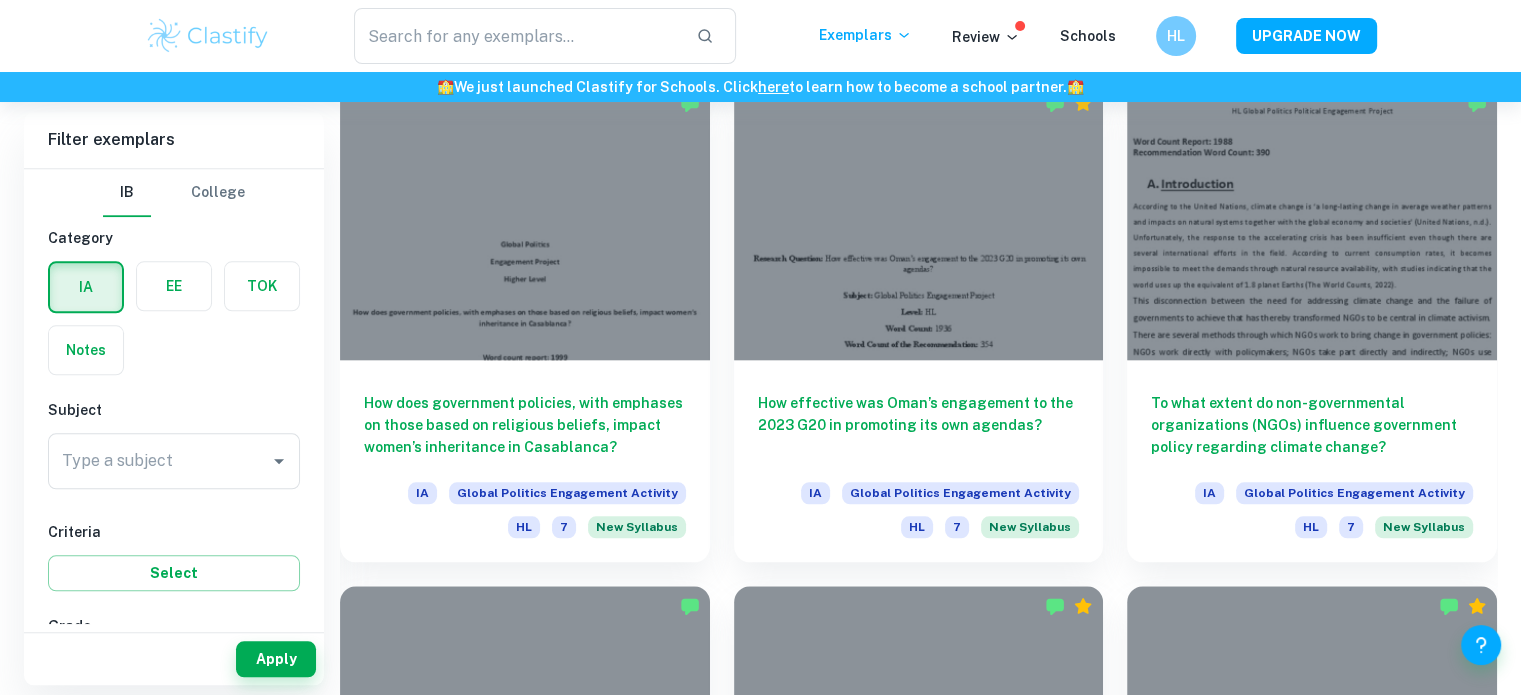 scroll, scrollTop: 2100, scrollLeft: 0, axis: vertical 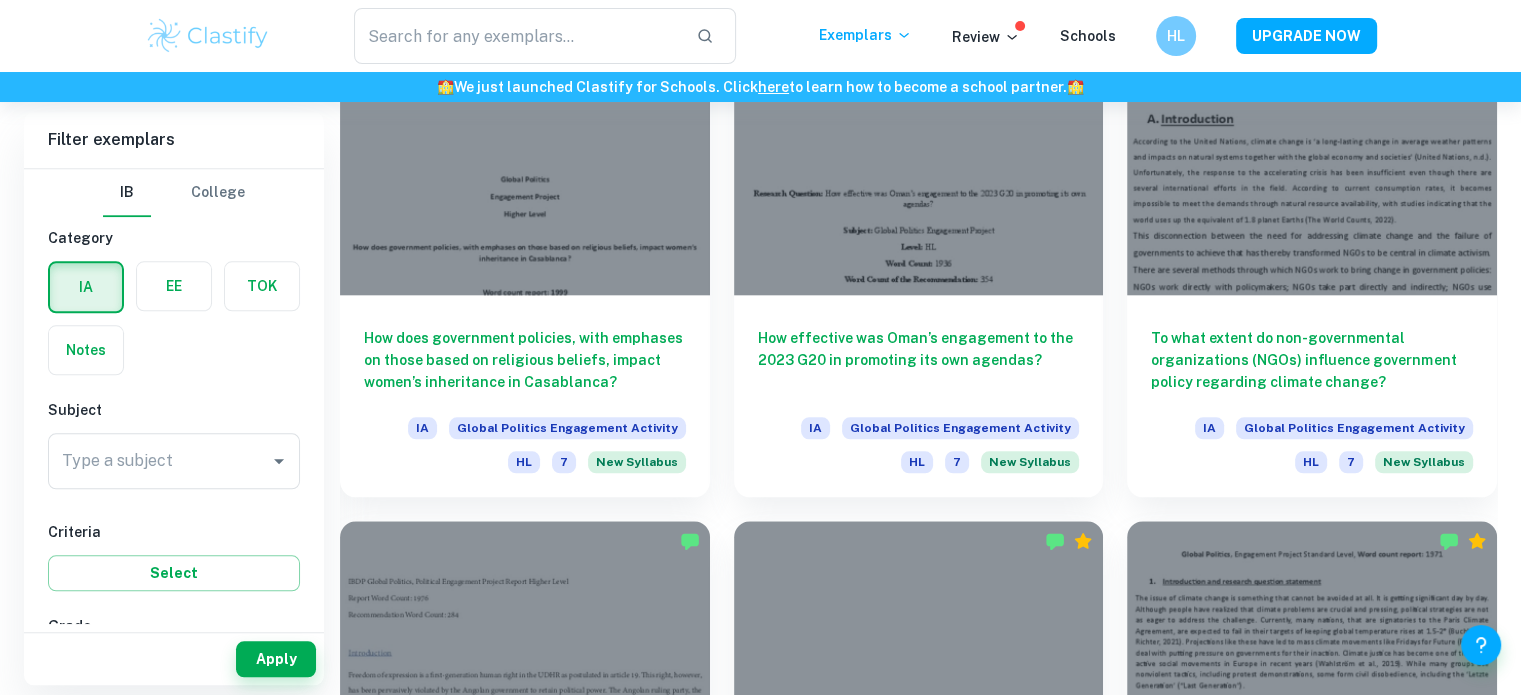drag, startPoint x: 724, startPoint y: 485, endPoint x: 482, endPoint y: 502, distance: 242.59637 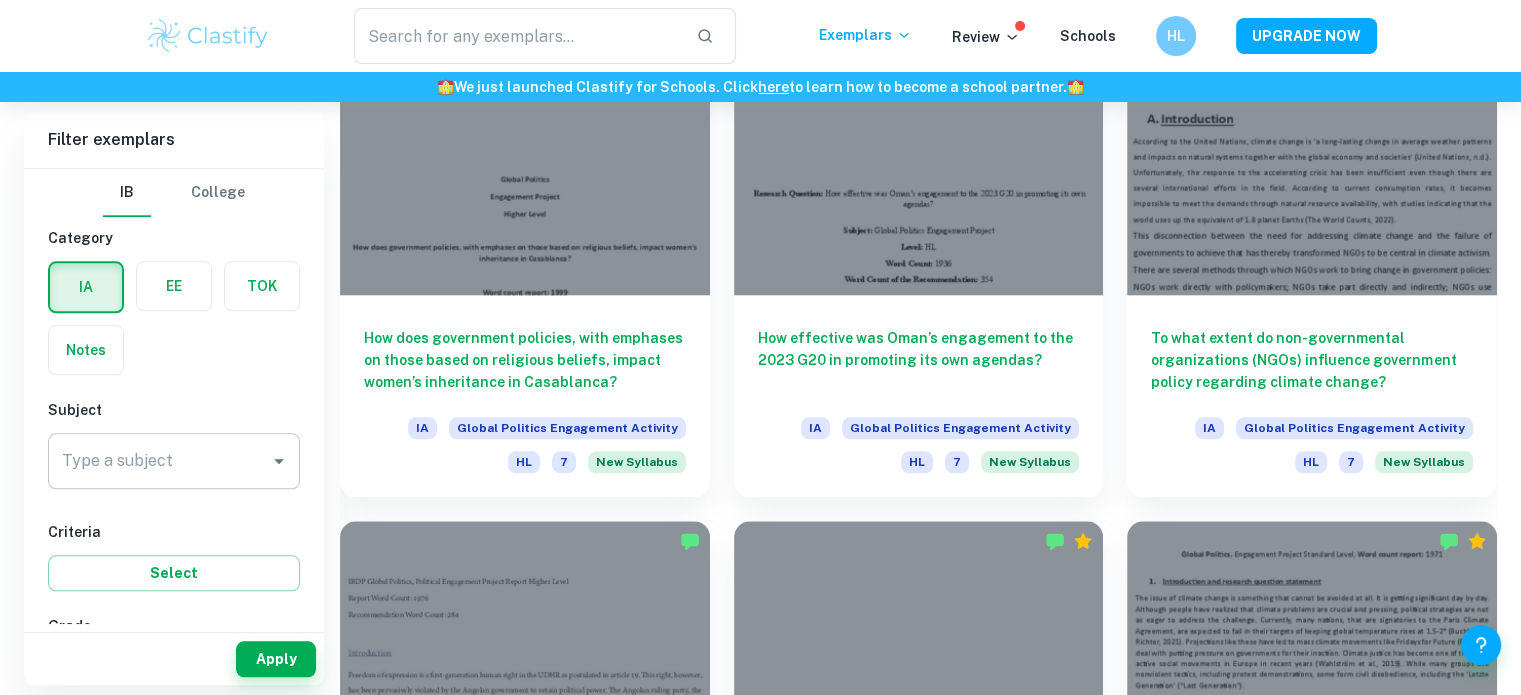 click on "Type a subject" at bounding box center [174, 461] 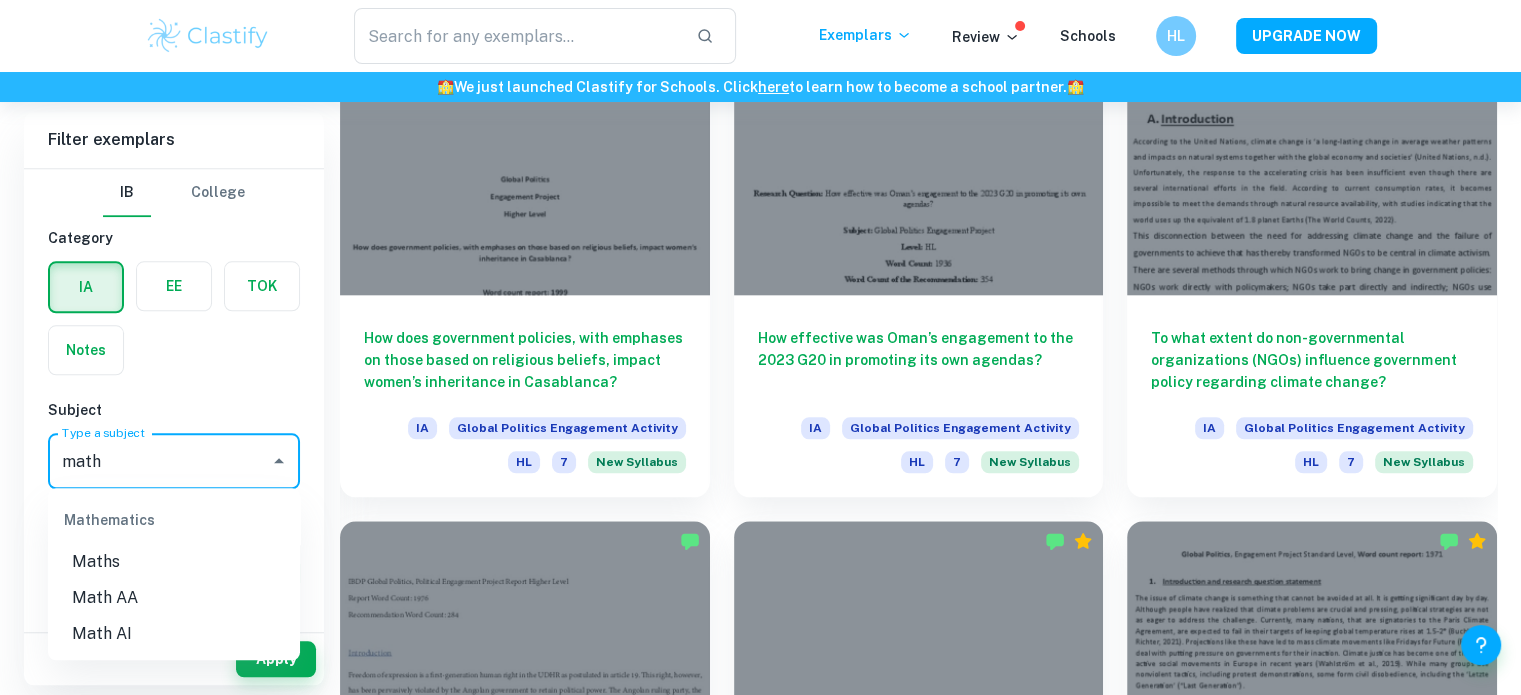 click on "Math AA" at bounding box center [174, 598] 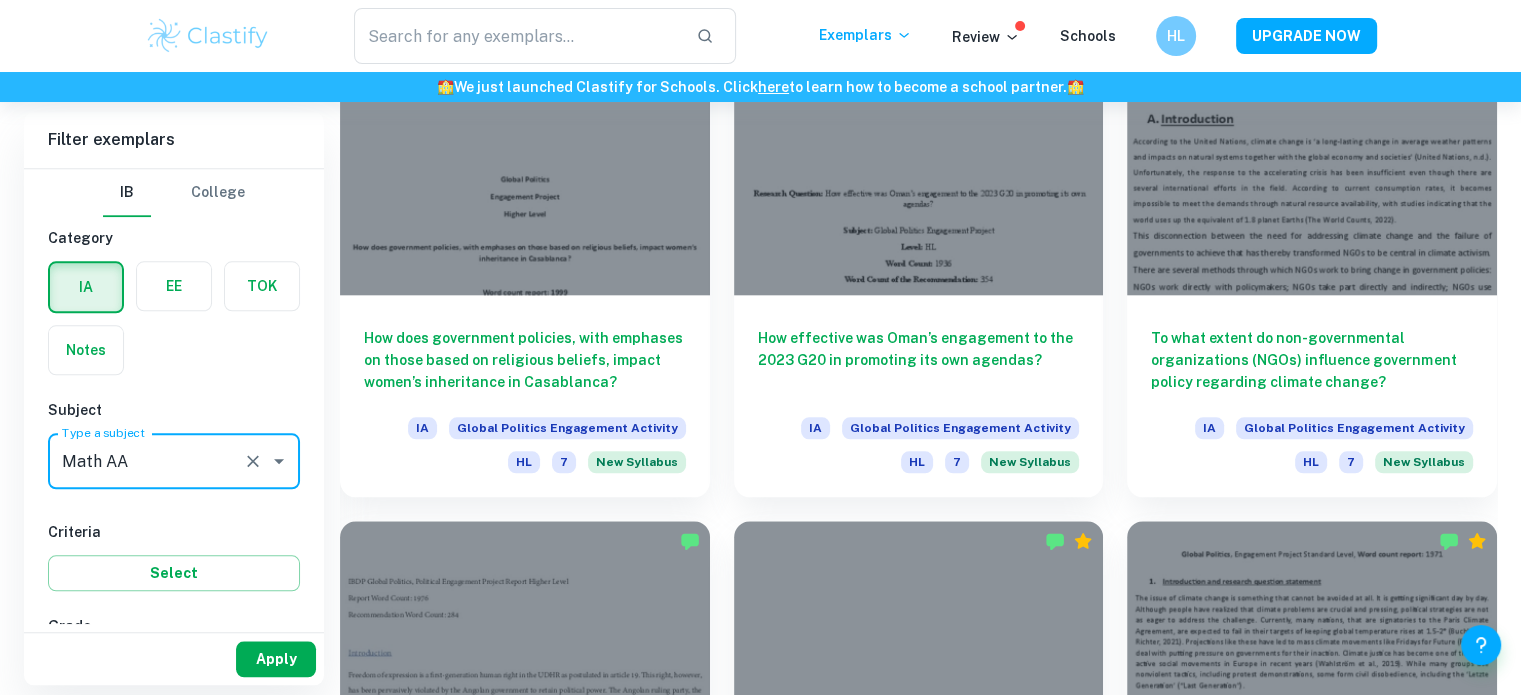 type on "Math AA" 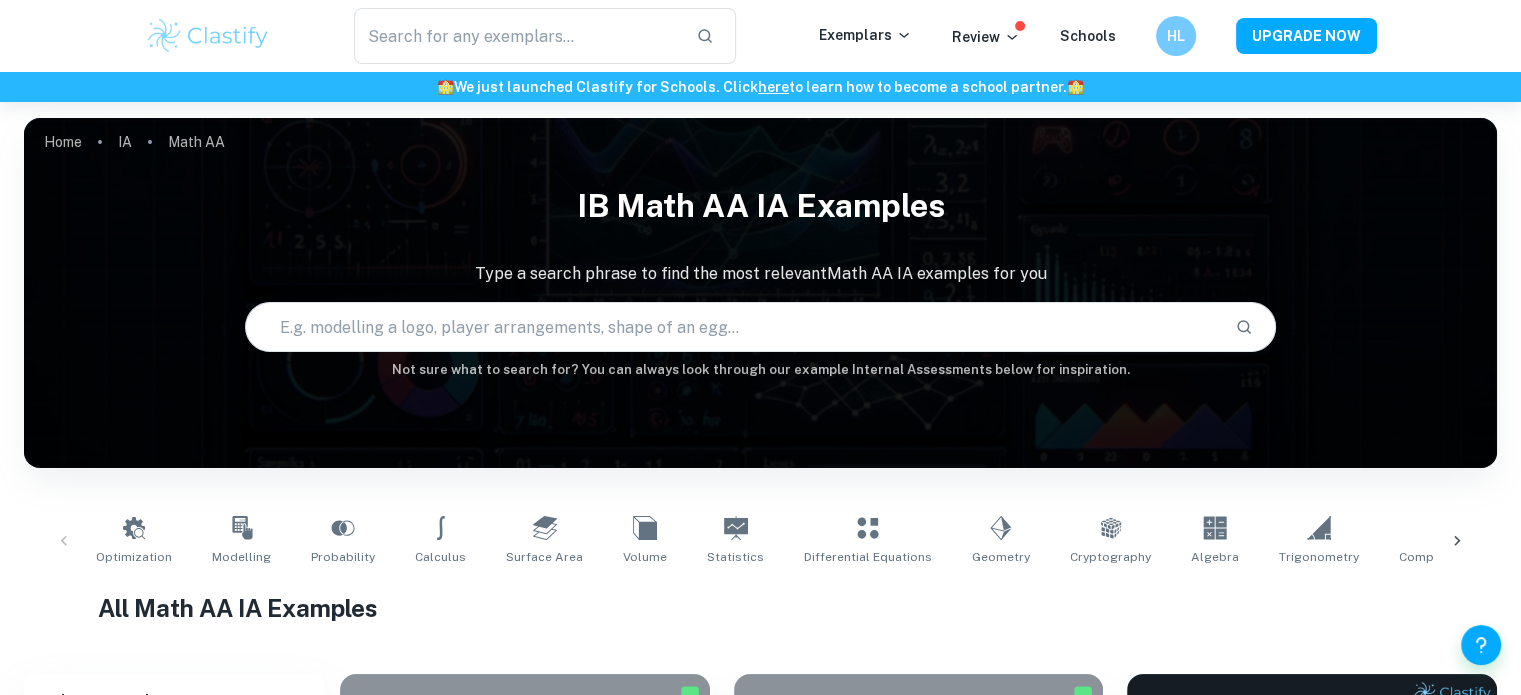 scroll, scrollTop: 400, scrollLeft: 0, axis: vertical 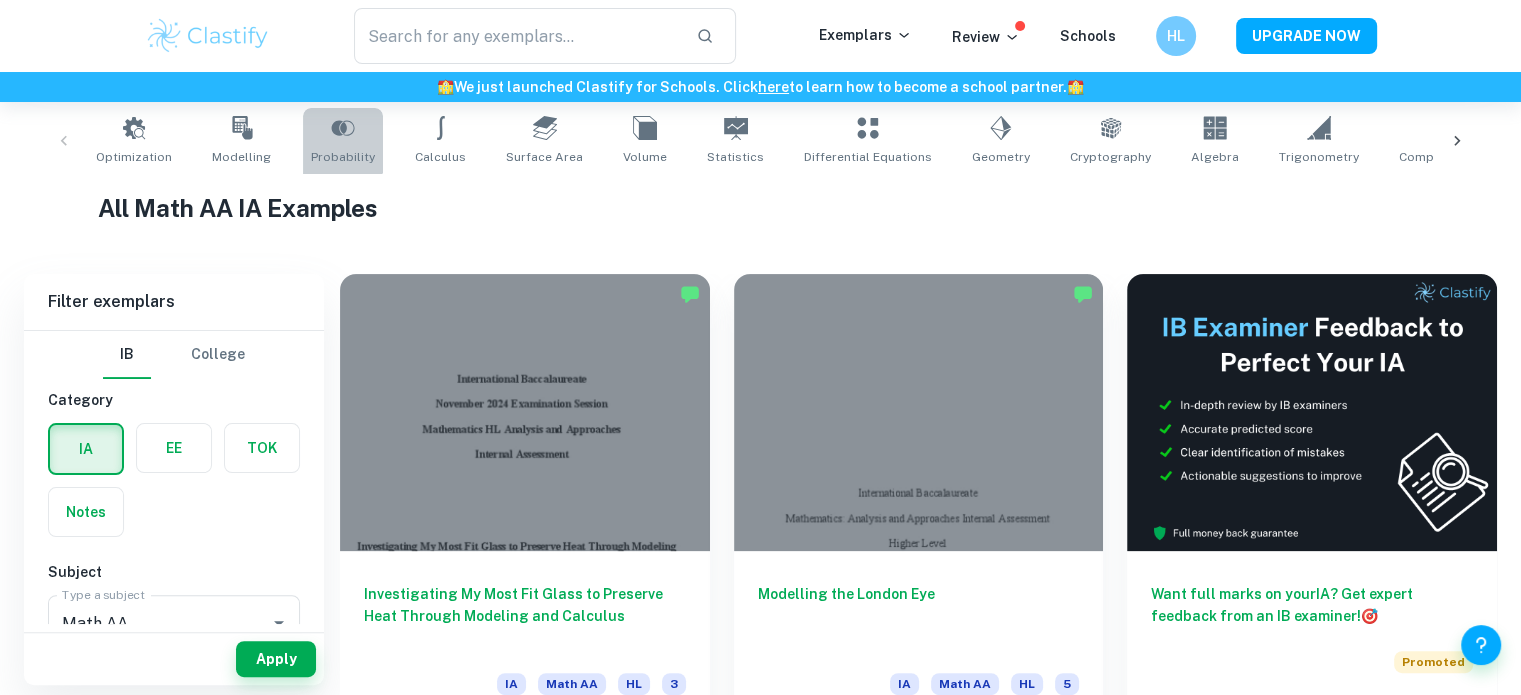 click on "Probability" at bounding box center (343, 141) 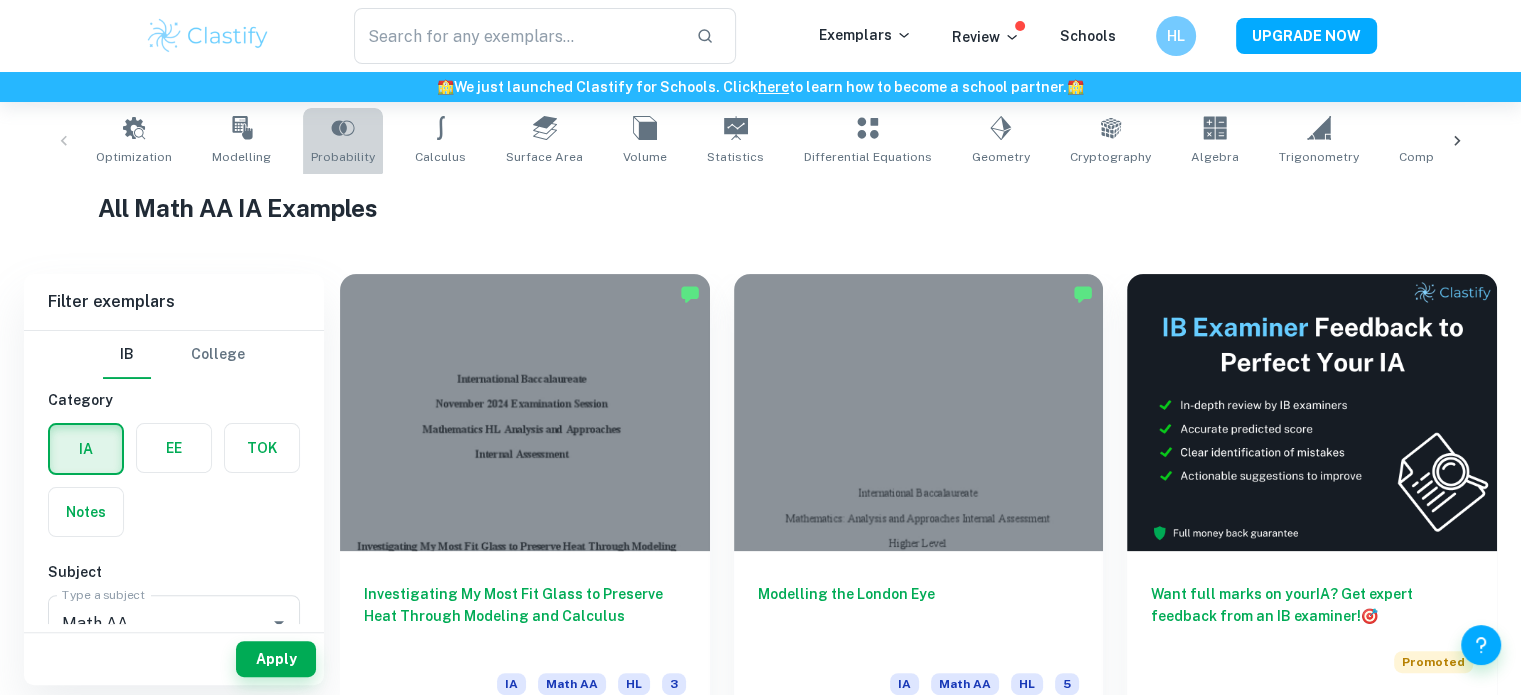 type on "Probability" 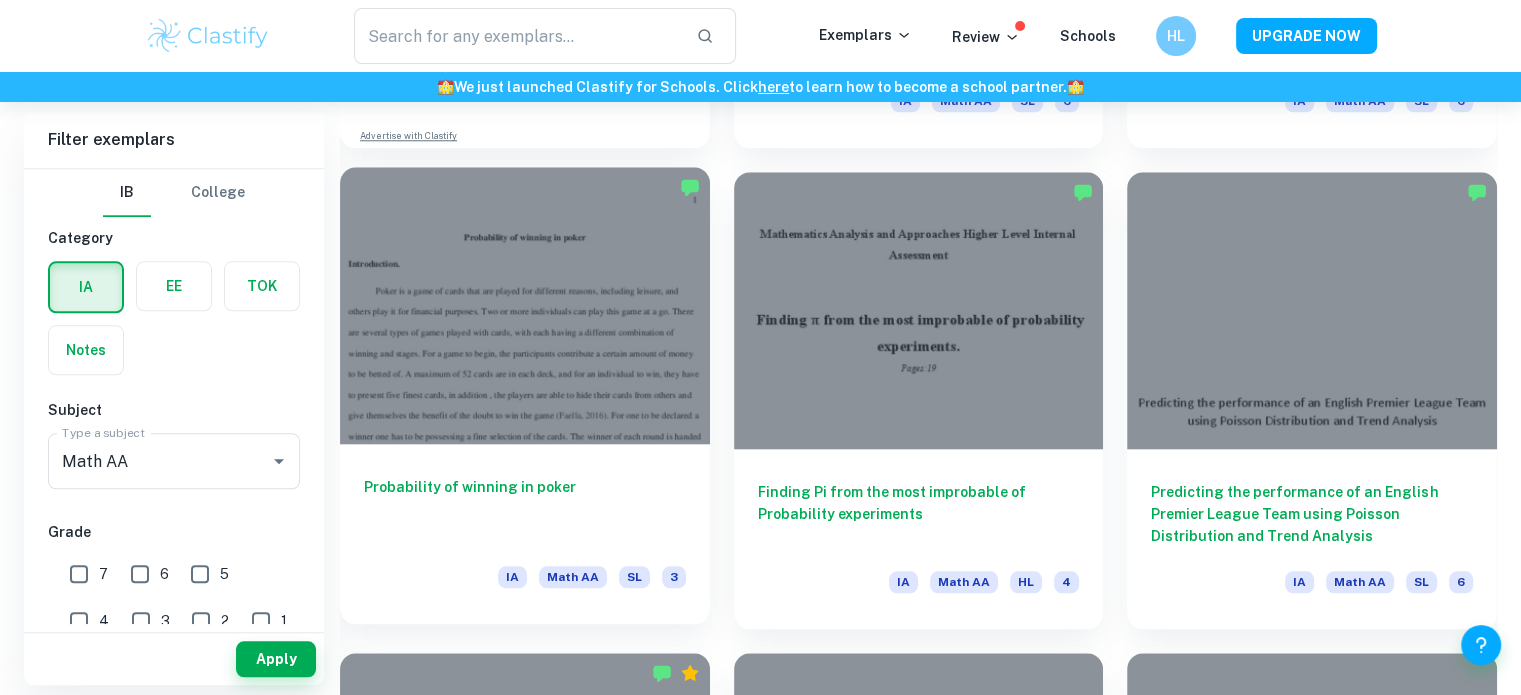 scroll, scrollTop: 1979, scrollLeft: 0, axis: vertical 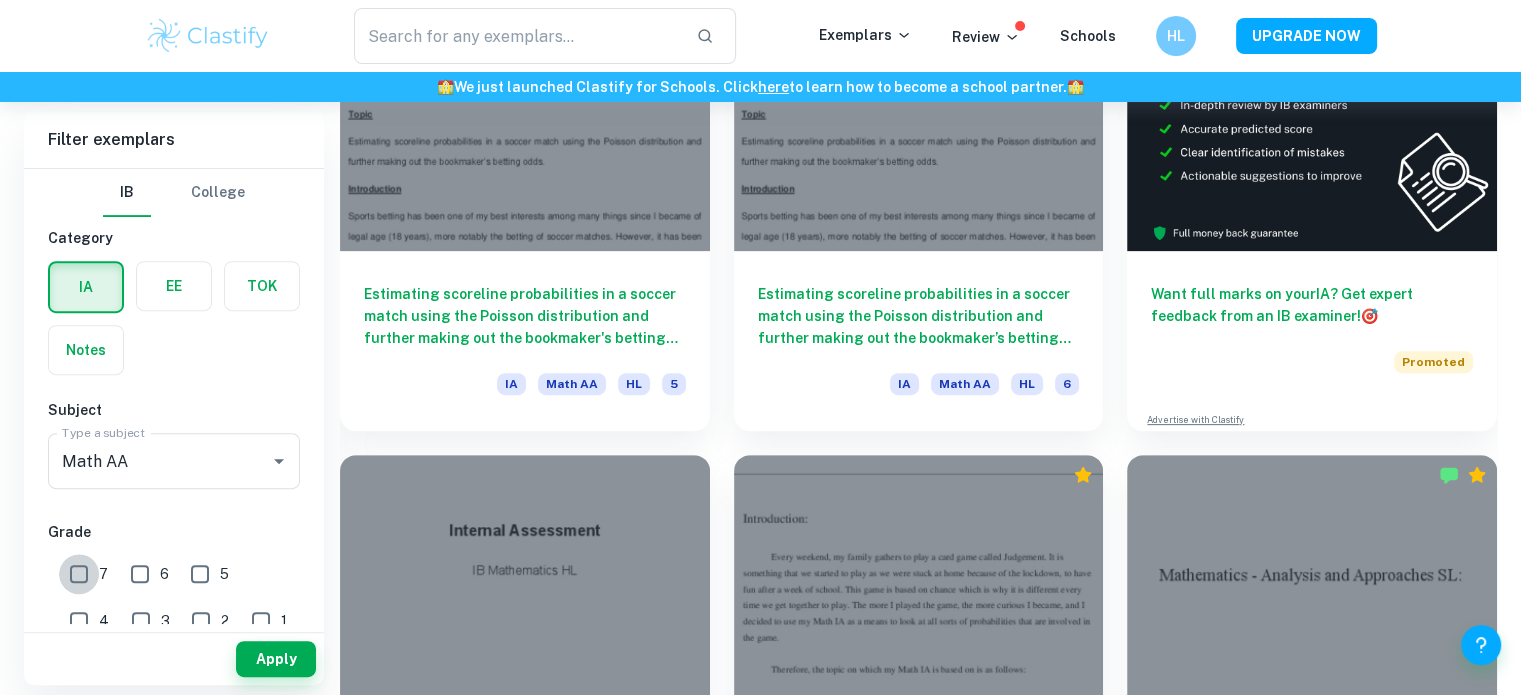 click on "7" at bounding box center (79, 574) 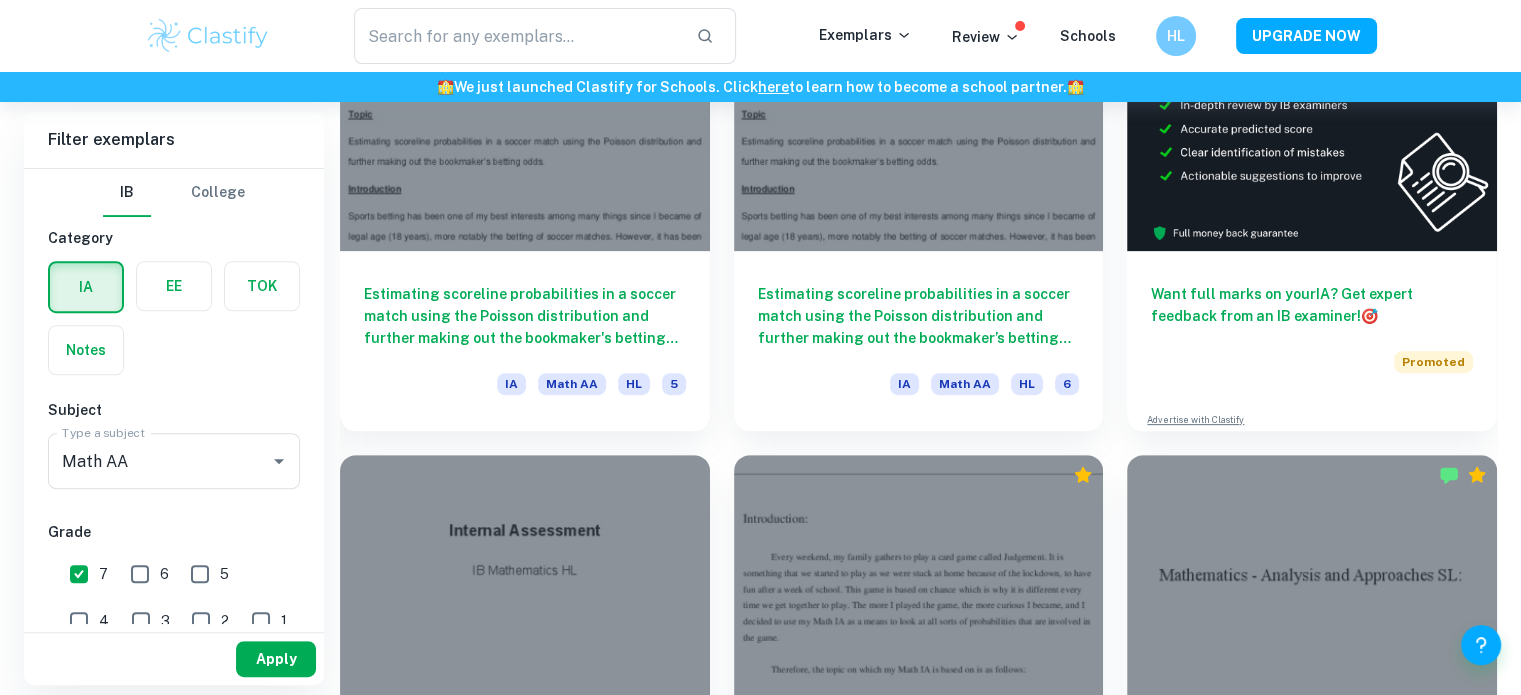click on "Apply" at bounding box center (276, 659) 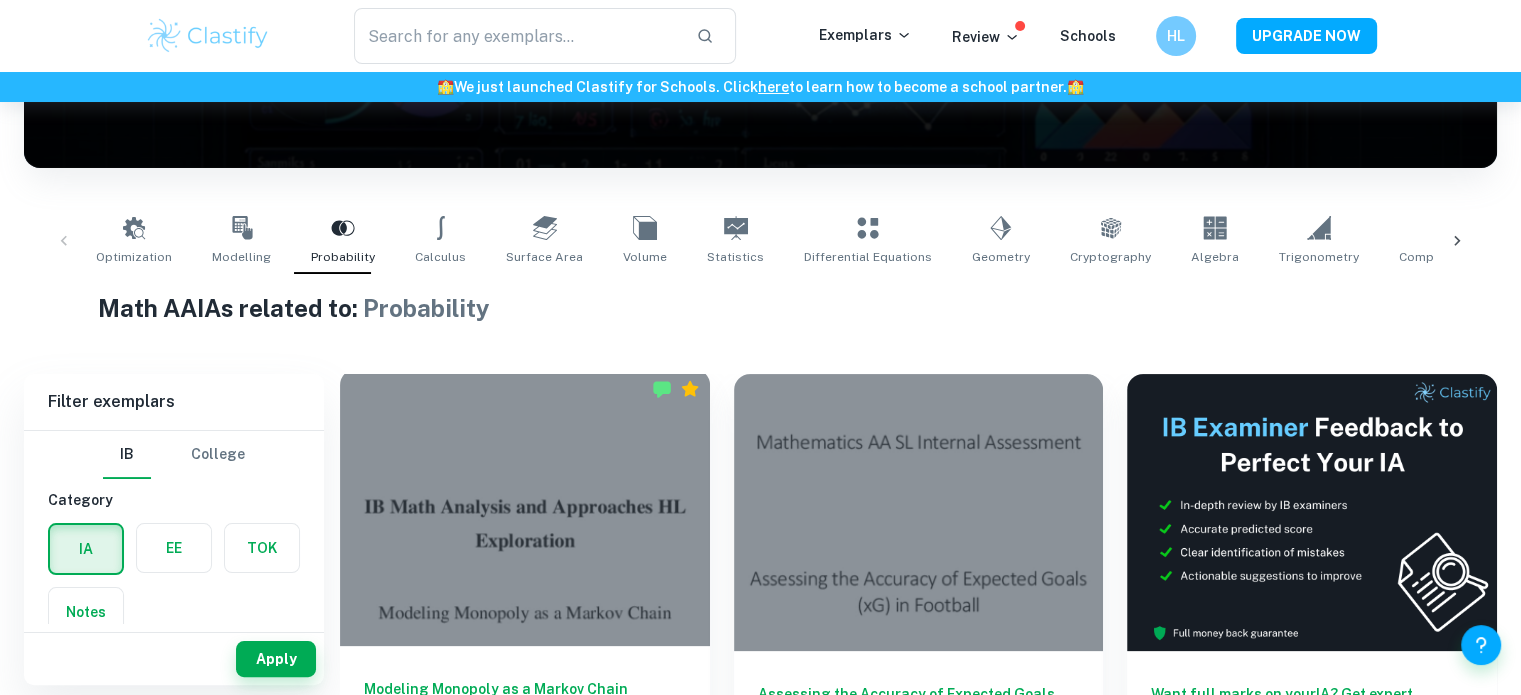 scroll, scrollTop: 500, scrollLeft: 0, axis: vertical 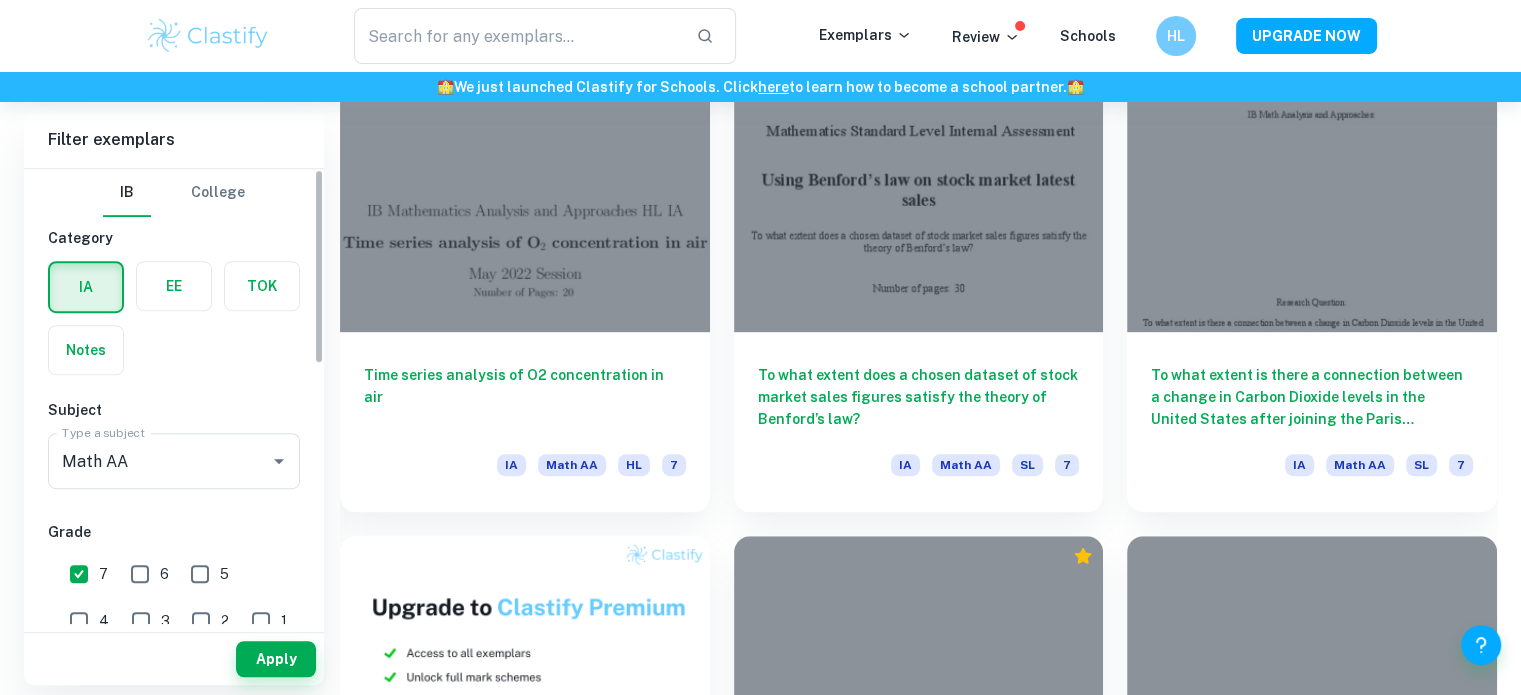 click on "7" at bounding box center (79, 574) 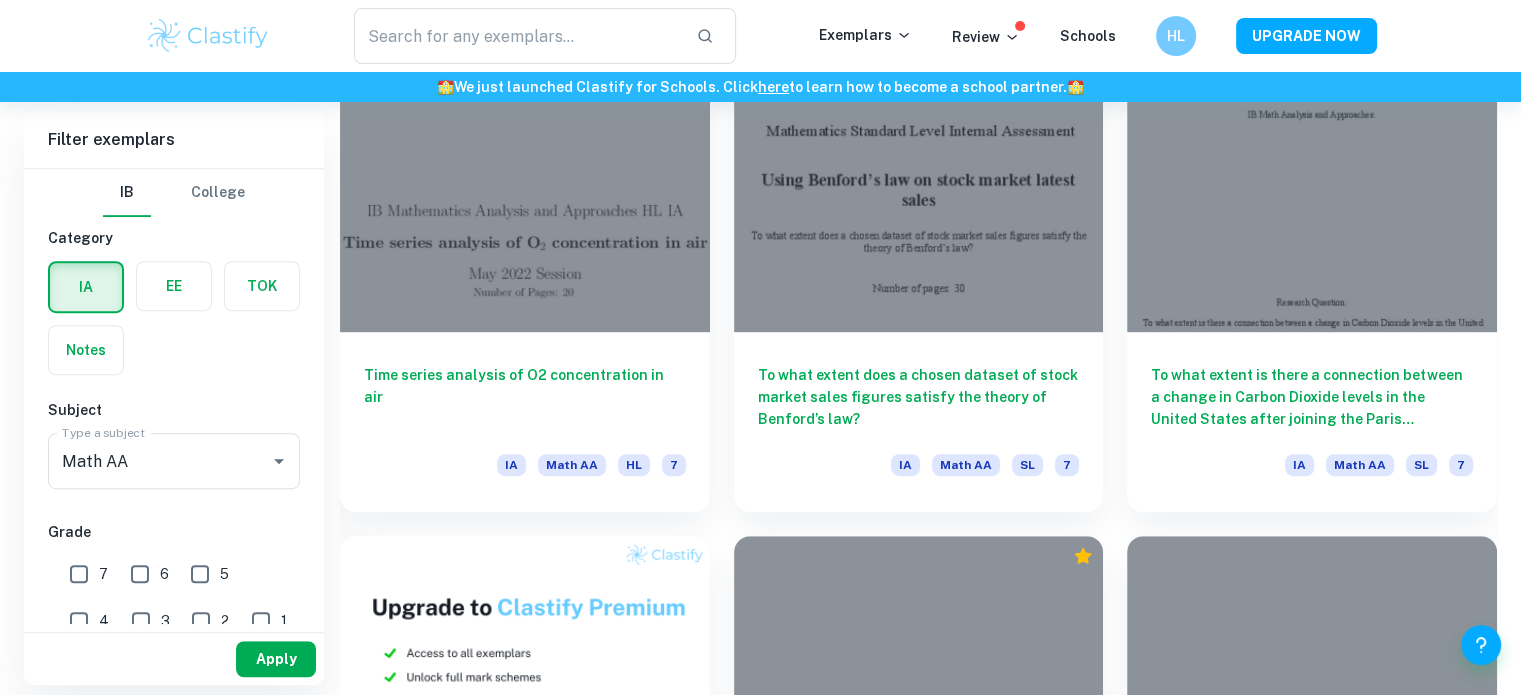 click on "Apply" at bounding box center (276, 659) 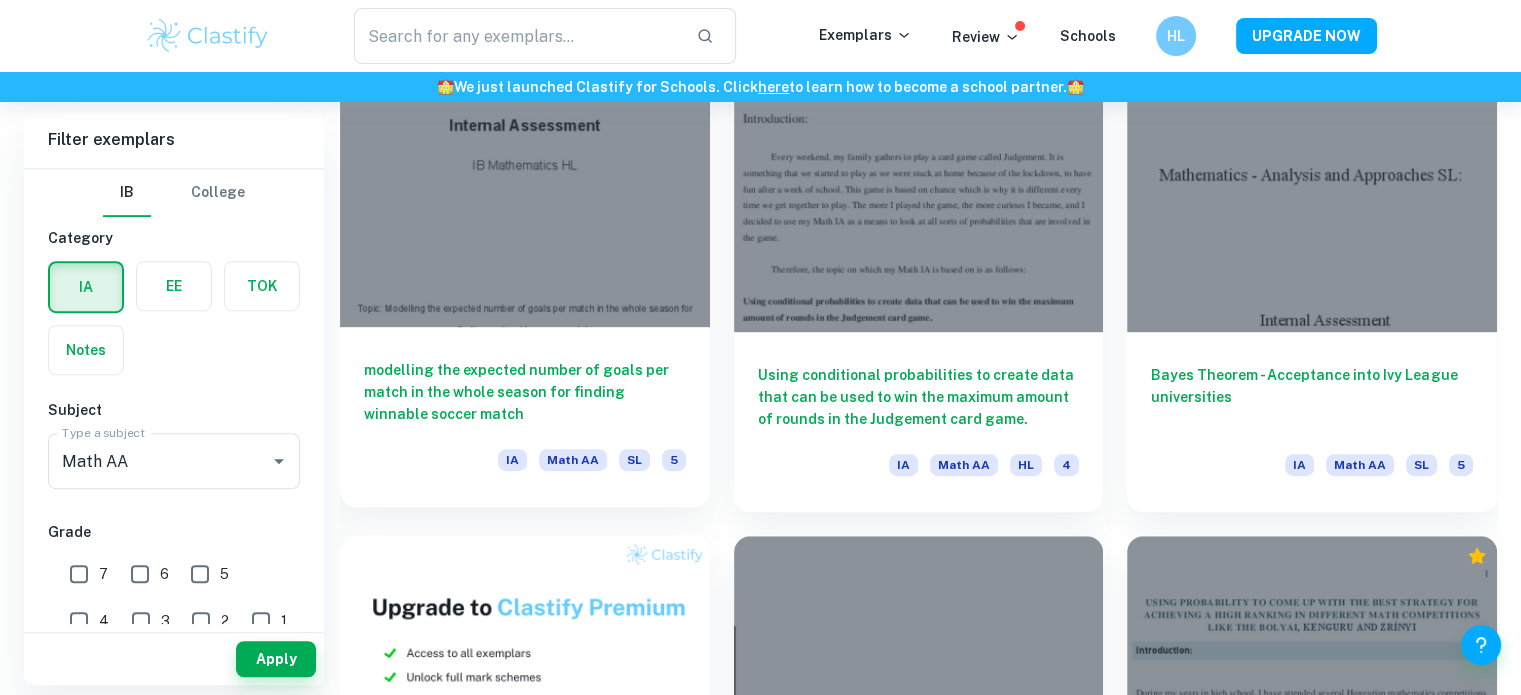 scroll, scrollTop: 1000, scrollLeft: 0, axis: vertical 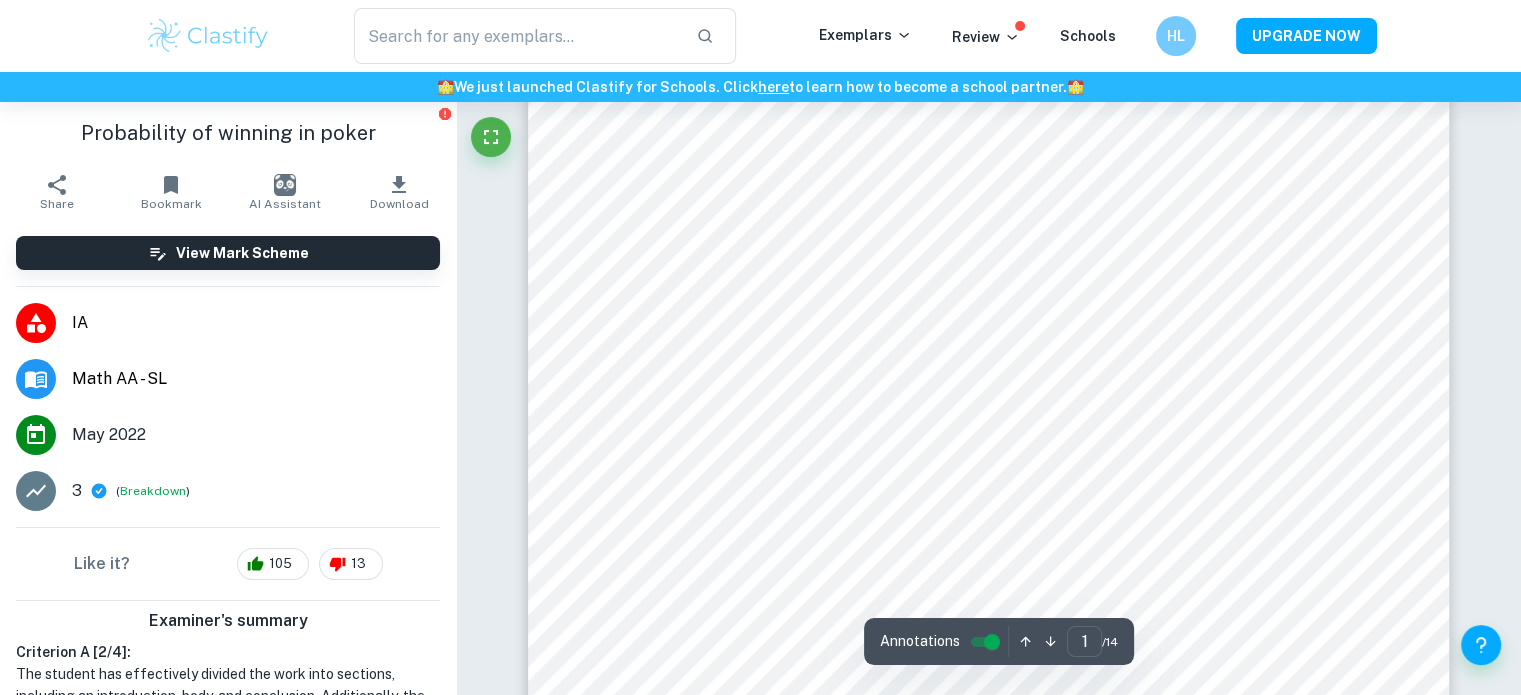 click on "Incorrect Criterion A The topic of the Internal assessment is stated clearly and explained in the introduction Comment The introduction does not explain the topic clearly. While the game of Poker is explained the topic of investigation is never stated and what exactly the aim is. The student should clearly state the topic and aim of the investigation in the introduction Written by Sophie K. Ask Clai Incorrect Criterion A The introduction includes a general description of the student's approach to the topic and what area of the math curriculum the exploration focuses on Comment There is no description of the approach to the investigation. The student should clearly describe the steps they will take to achieve the aims of the investigation Written by Sophie K. Ask Clai Correct Criterion A The conclusion is a summary of the outcomes and a response to the aim of the exploration stated in the introduction Comment Written by Sophie K. Ask Clai Correct Criterion A Comment Written by Sophie K. Ask Clai Incorrect" at bounding box center (988, 8331) 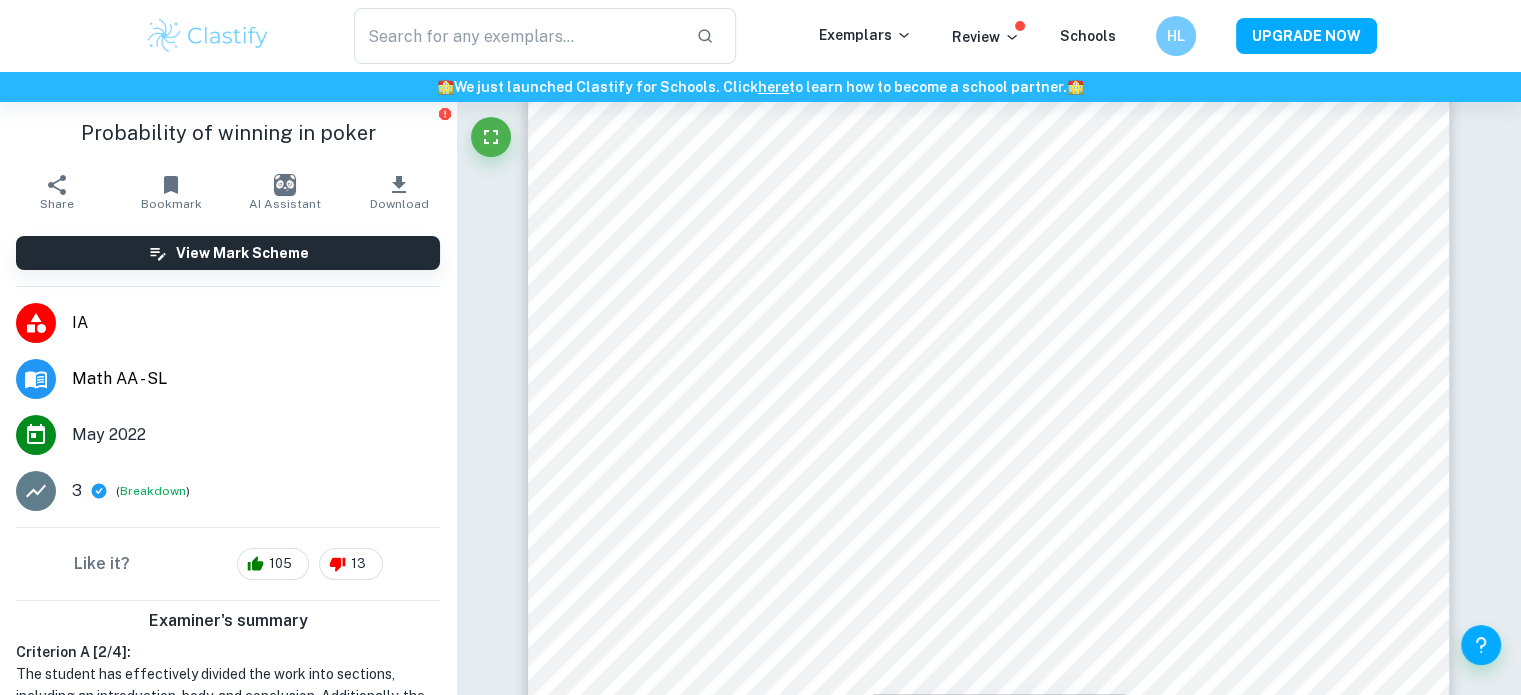 click on "Incorrect Criterion A The topic of the Internal assessment is stated clearly and explained in the introduction Comment The introduction does not explain the topic clearly. While the game of Poker is explained the topic of investigation is never stated and what exactly the aim is. The student should clearly state the topic and aim of the investigation in the introduction Written by Sophie K. Ask Clai Incorrect Criterion A The introduction includes a general description of the student's approach to the topic and what area of the math curriculum the exploration focuses on Comment There is no description of the approach to the investigation. The student should clearly describe the steps they will take to achieve the aims of the investigation Written by Sophie K. Ask Clai Correct Criterion A The conclusion is a summary of the outcomes and a response to the aim of the exploration stated in the introduction Comment Written by Sophie K. Ask Clai Correct Criterion A Comment Written by Sophie K. Ask Clai Incorrect" at bounding box center (988, 8331) 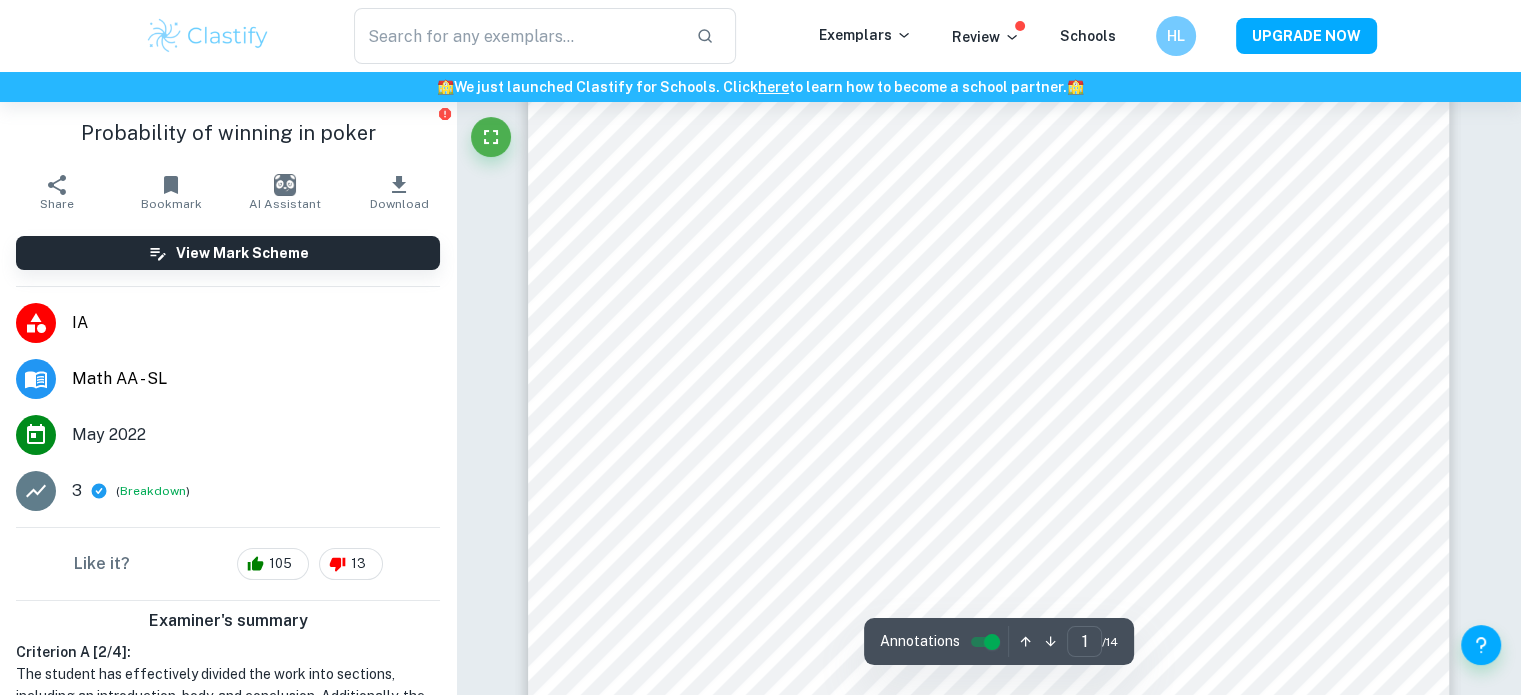 click on "Incorrect Criterion A The topic of the Internal assessment is stated clearly and explained in the introduction Comment The introduction does not explain the topic clearly. While the game of Poker is explained the topic of investigation is never stated and what exactly the aim is. The student should clearly state the topic and aim of the investigation in the introduction Written by Sophie K. Ask Clai Incorrect Criterion A The introduction includes a general description of the student's approach to the topic and what area of the math curriculum the exploration focuses on Comment There is no description of the approach to the investigation. The student should clearly describe the steps they will take to achieve the aims of the investigation Written by Sophie K. Ask Clai Correct Criterion A The conclusion is a summary of the outcomes and a response to the aim of the exploration stated in the introduction Comment Written by Sophie K. Ask Clai Correct Criterion A Comment Written by Sophie K. Ask Clai Incorrect" at bounding box center [988, 8331] 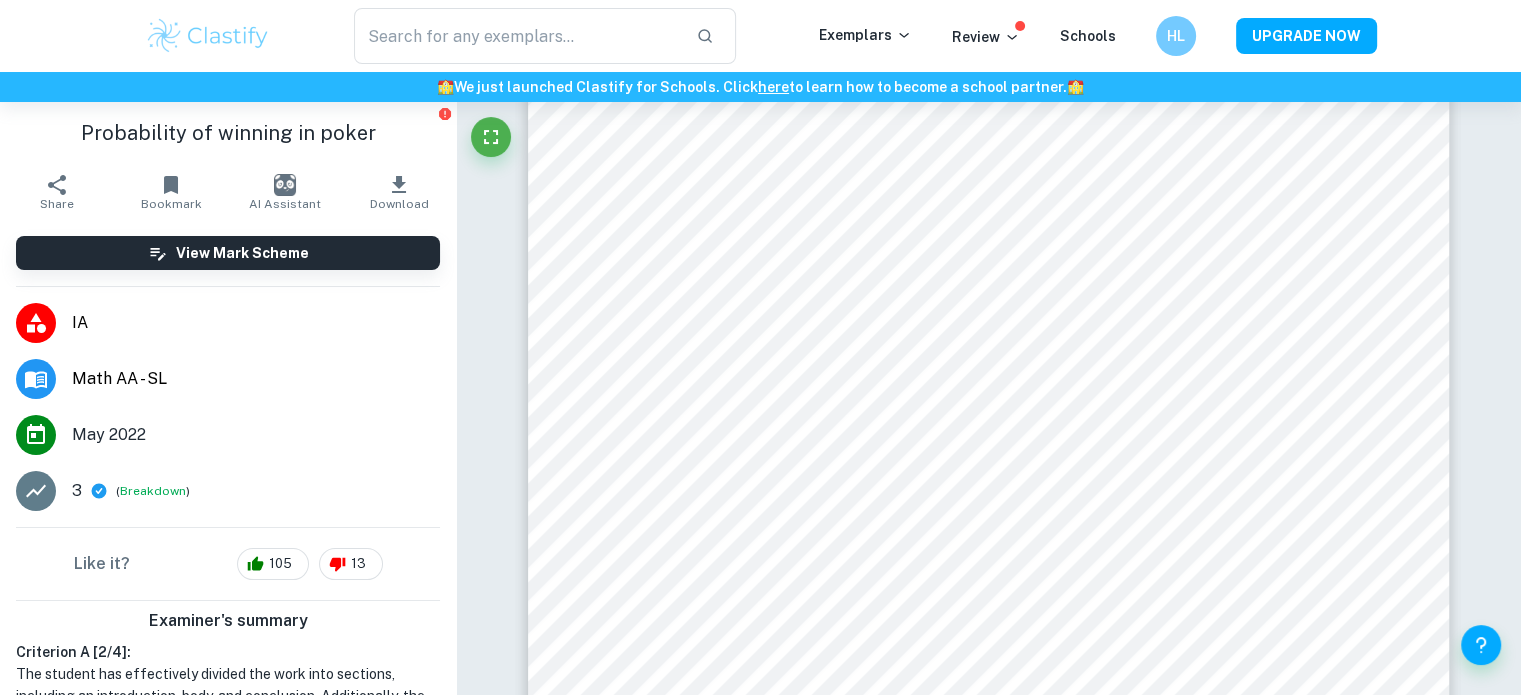 click on "Incorrect Criterion A The topic of the Internal assessment is stated clearly and explained in the introduction Comment The introduction does not explain the topic clearly. While the game of Poker is explained the topic of investigation is never stated and what exactly the aim is. The student should clearly state the topic and aim of the investigation in the introduction Written by Sophie K. Ask Clai Incorrect Criterion A The introduction includes a general description of the student's approach to the topic and what area of the math curriculum the exploration focuses on Comment There is no description of the approach to the investigation. The student should clearly describe the steps they will take to achieve the aims of the investigation Written by Sophie K. Ask Clai Correct Criterion A The conclusion is a summary of the outcomes and a response to the aim of the exploration stated in the introduction Comment Written by Sophie K. Ask Clai Correct Criterion A Comment Written by Sophie K. Ask Clai Incorrect" at bounding box center [988, 8331] 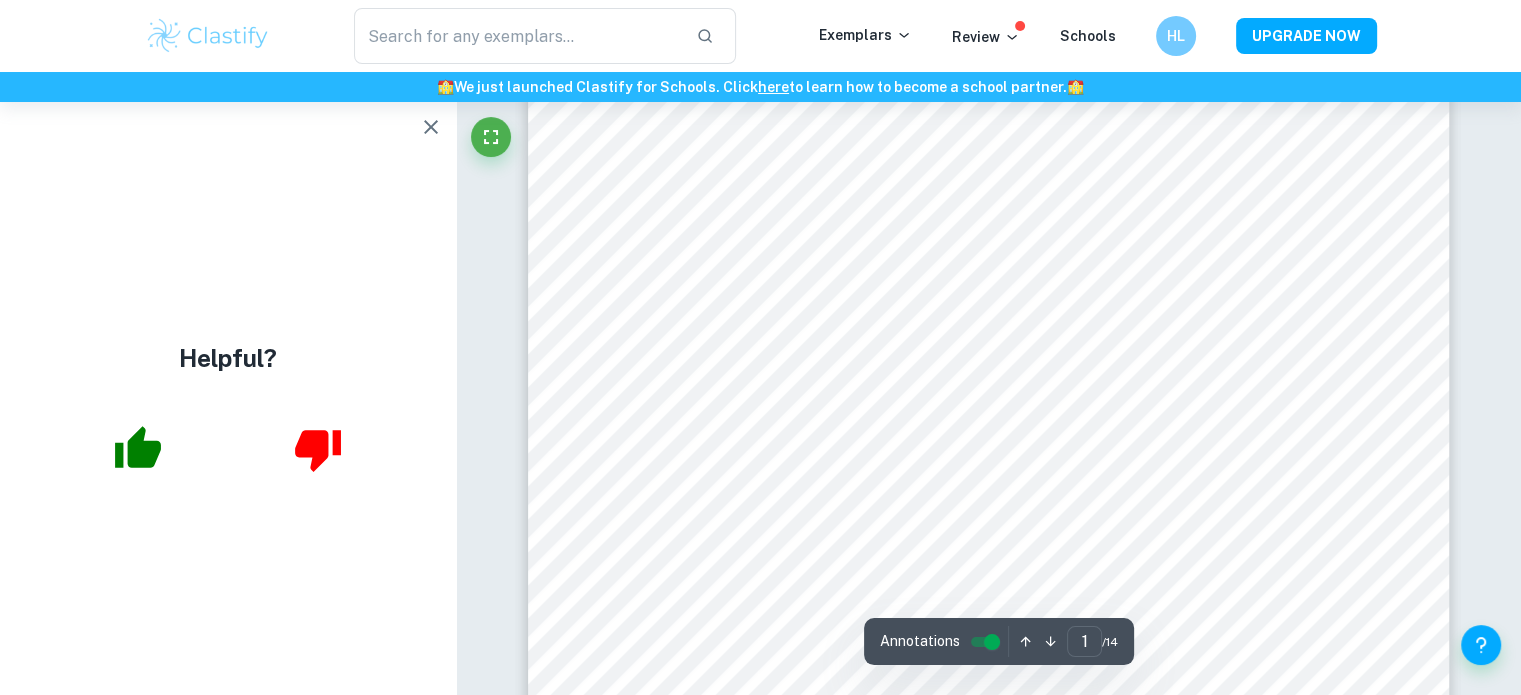 scroll, scrollTop: 200, scrollLeft: 0, axis: vertical 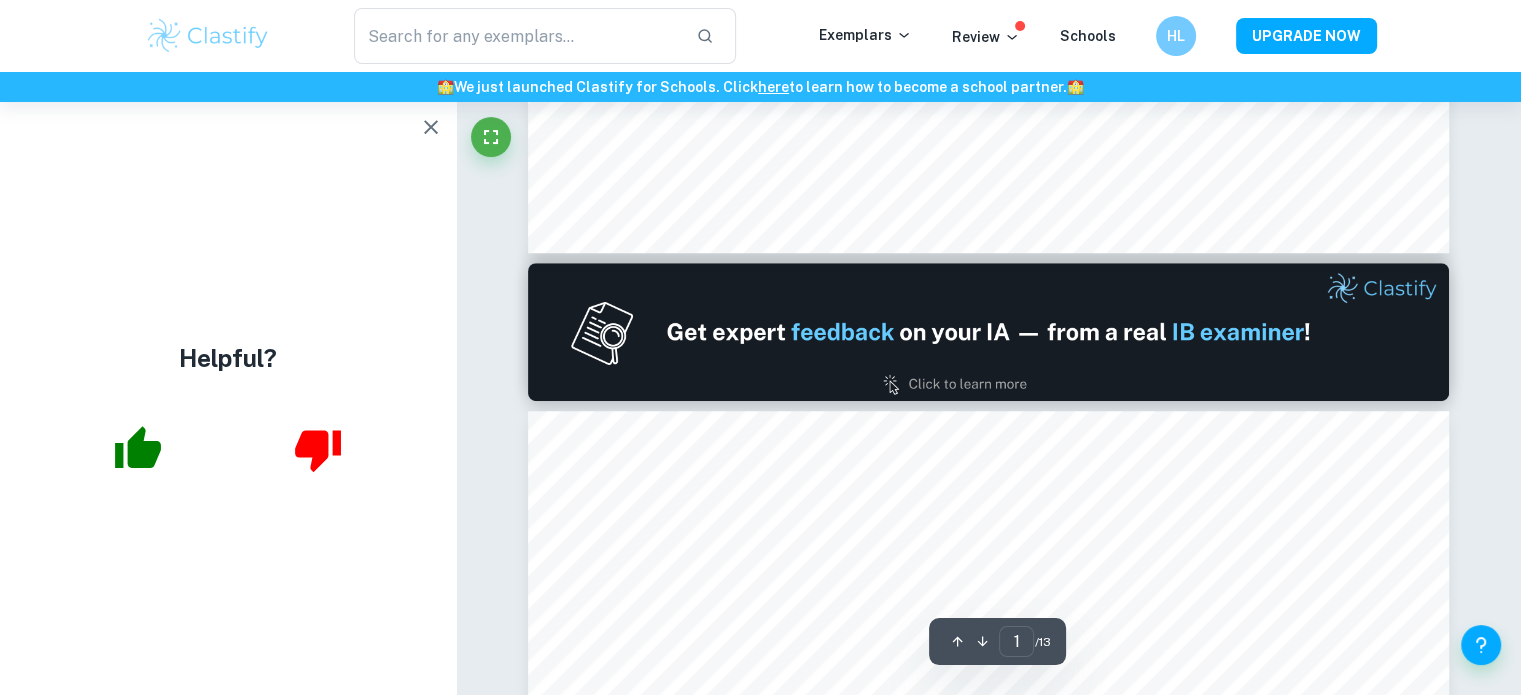 type on "2" 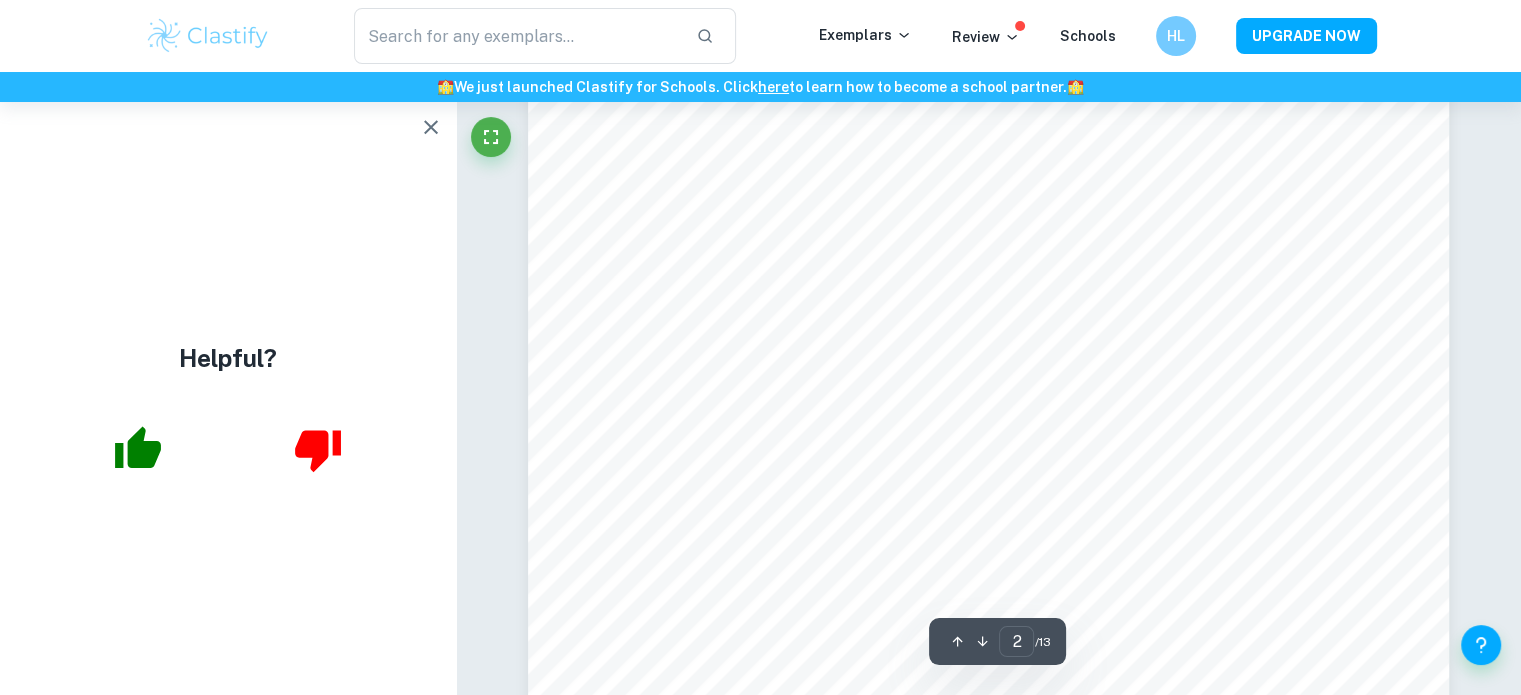 scroll, scrollTop: 1600, scrollLeft: 0, axis: vertical 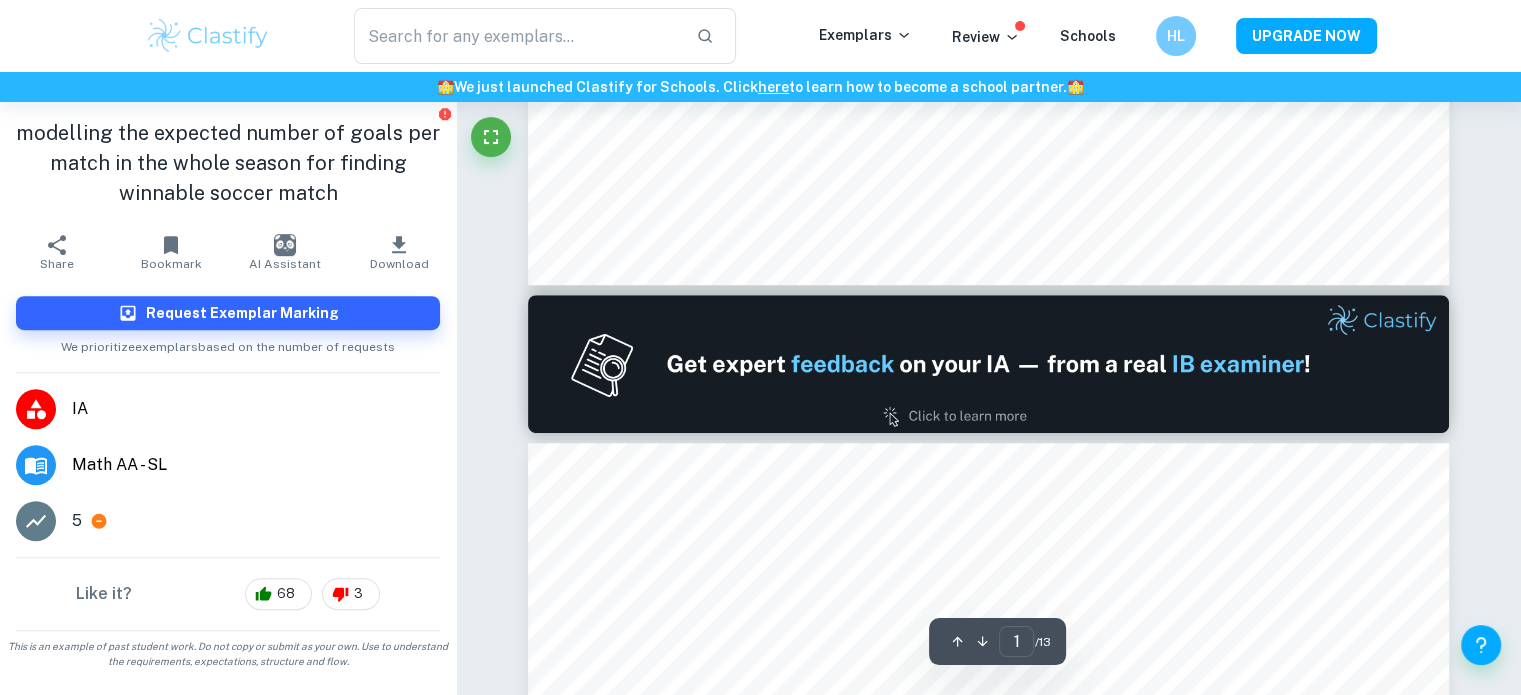 type on "2" 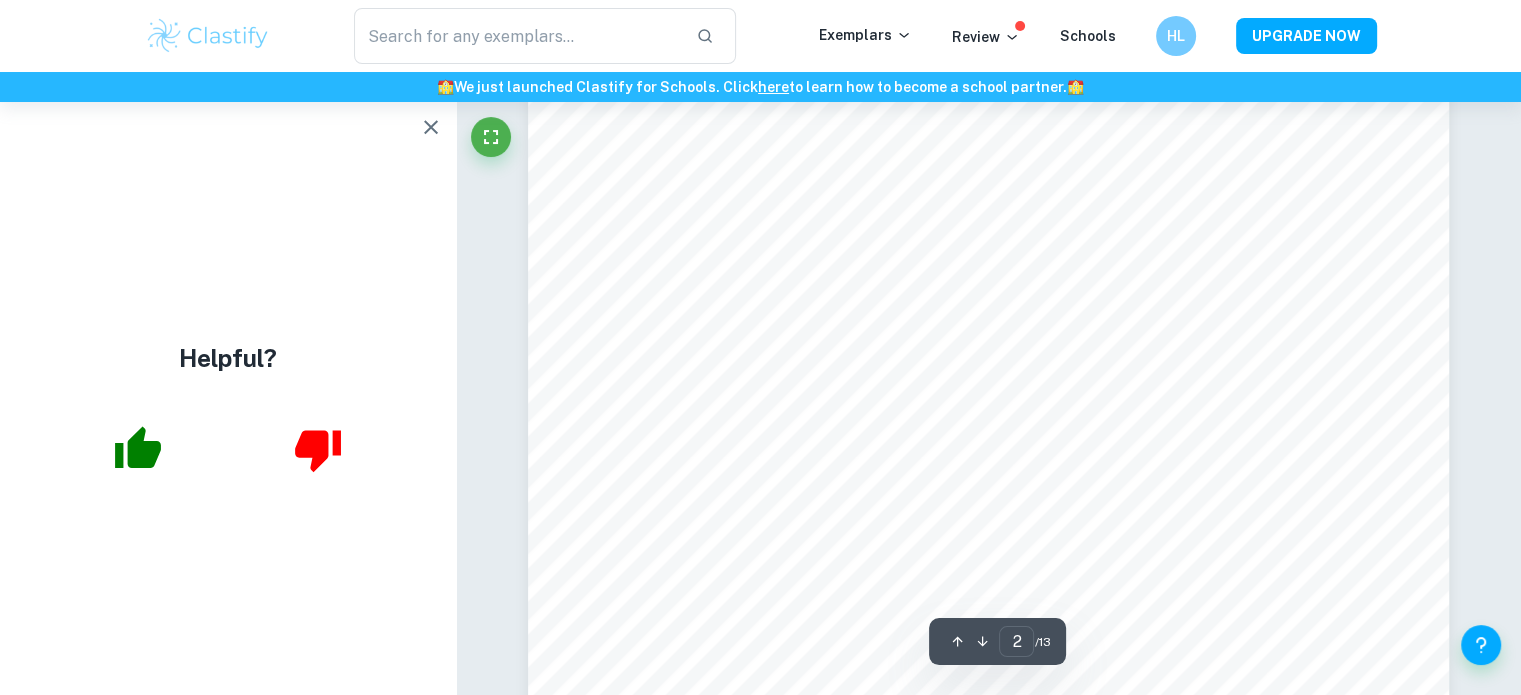 scroll, scrollTop: 2000, scrollLeft: 0, axis: vertical 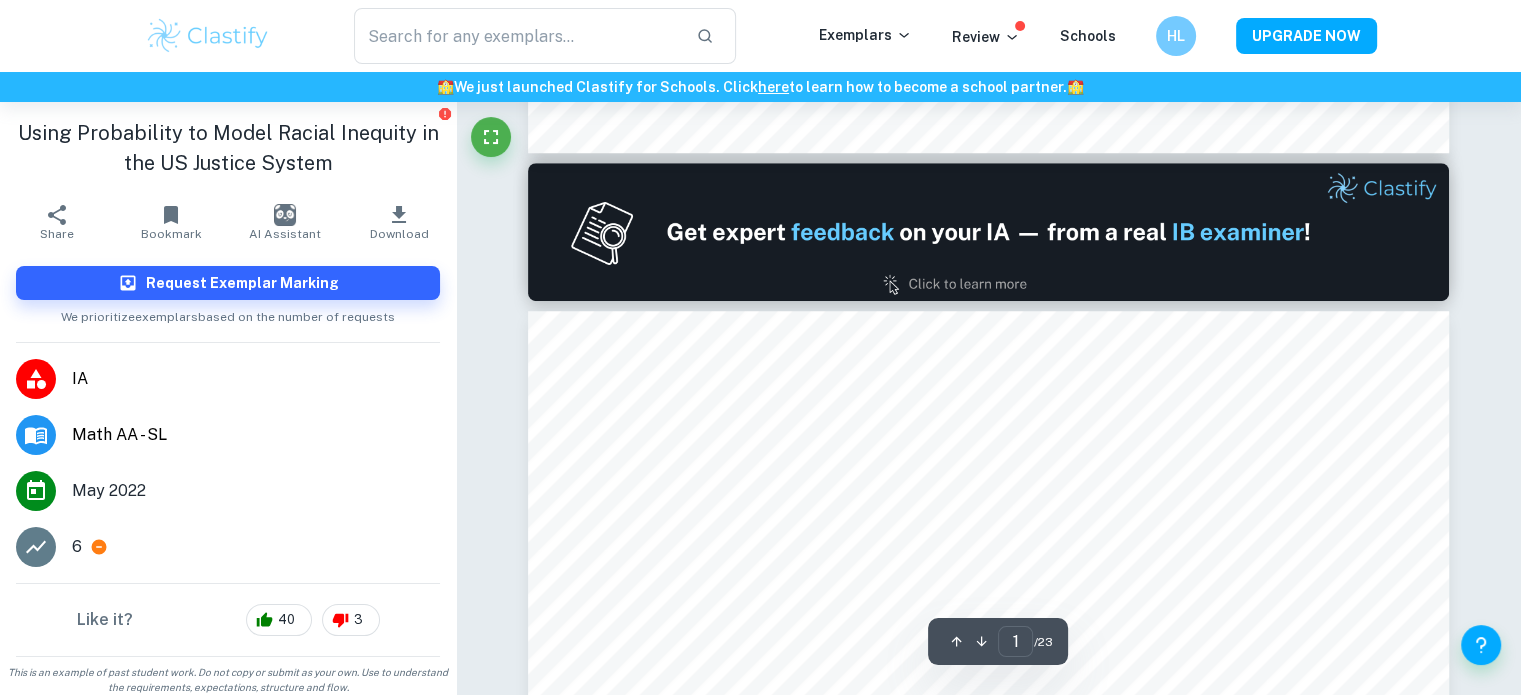 type on "2" 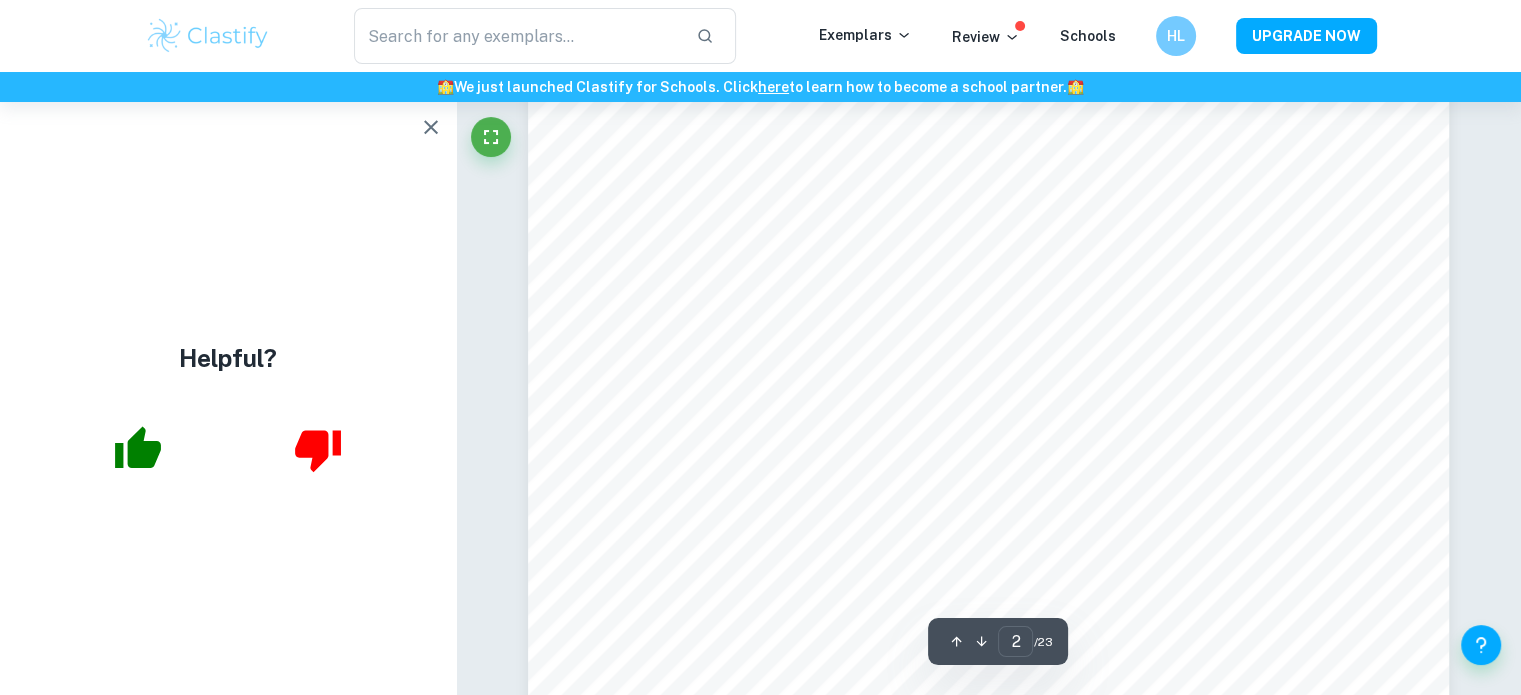 scroll, scrollTop: 1900, scrollLeft: 0, axis: vertical 